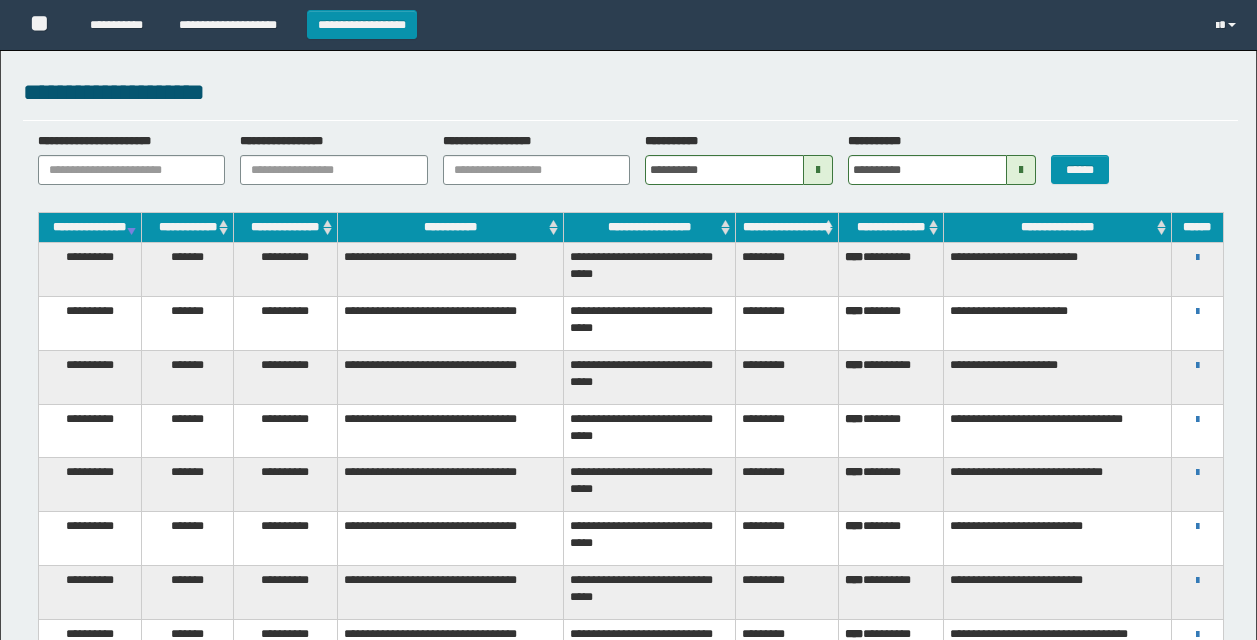 scroll, scrollTop: 0, scrollLeft: 0, axis: both 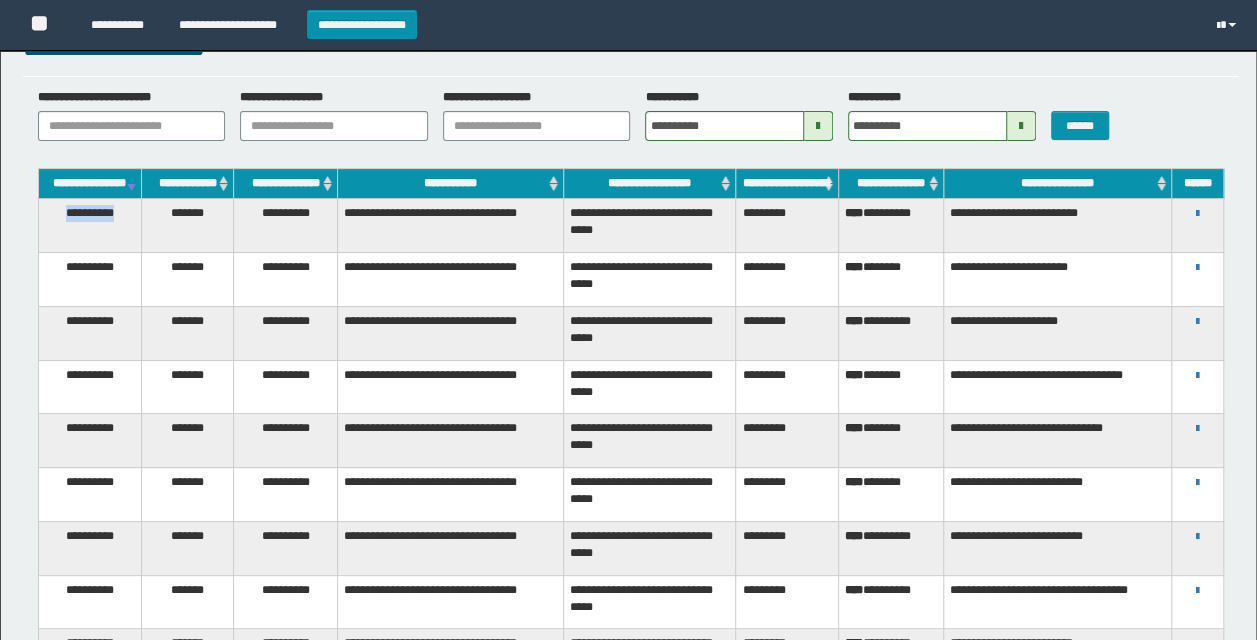 drag, startPoint x: 53, startPoint y: 223, endPoint x: 120, endPoint y: 227, distance: 67.11929 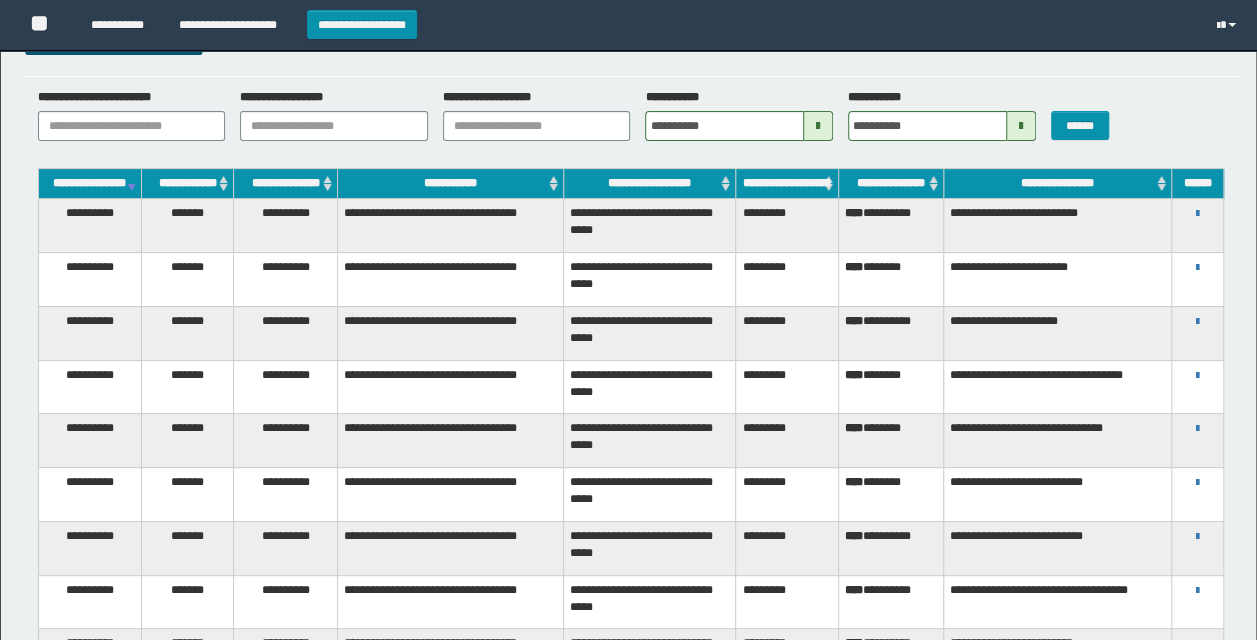 drag, startPoint x: 120, startPoint y: 227, endPoint x: 266, endPoint y: 271, distance: 152.48607 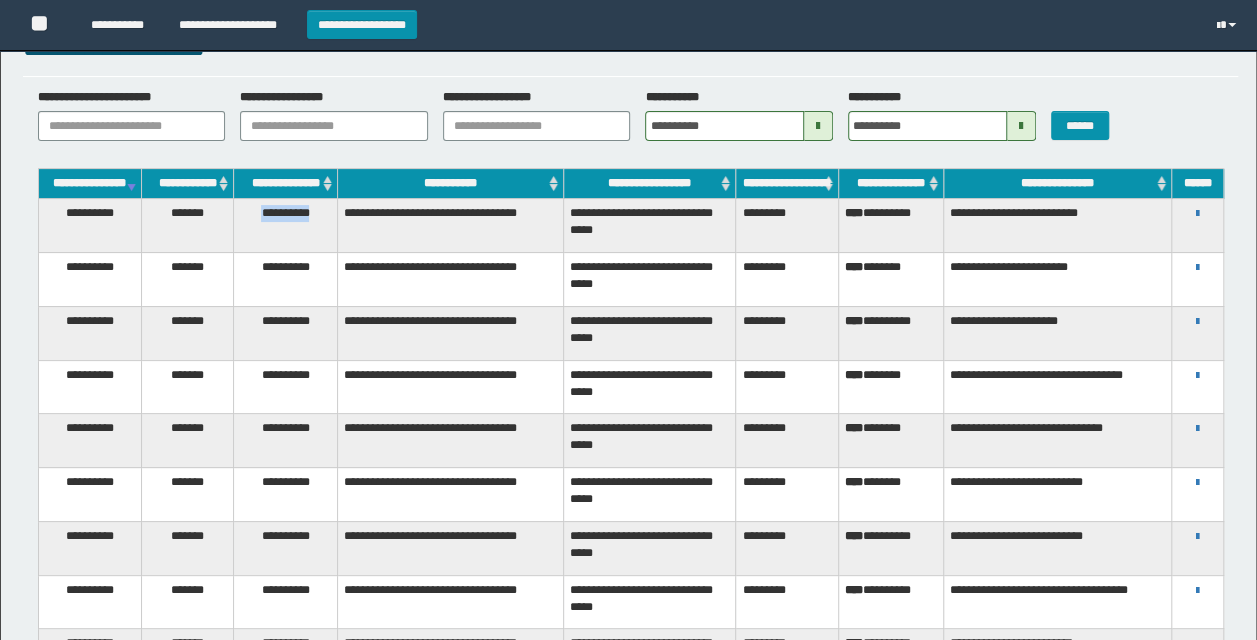 drag, startPoint x: 246, startPoint y: 224, endPoint x: 324, endPoint y: 226, distance: 78.025635 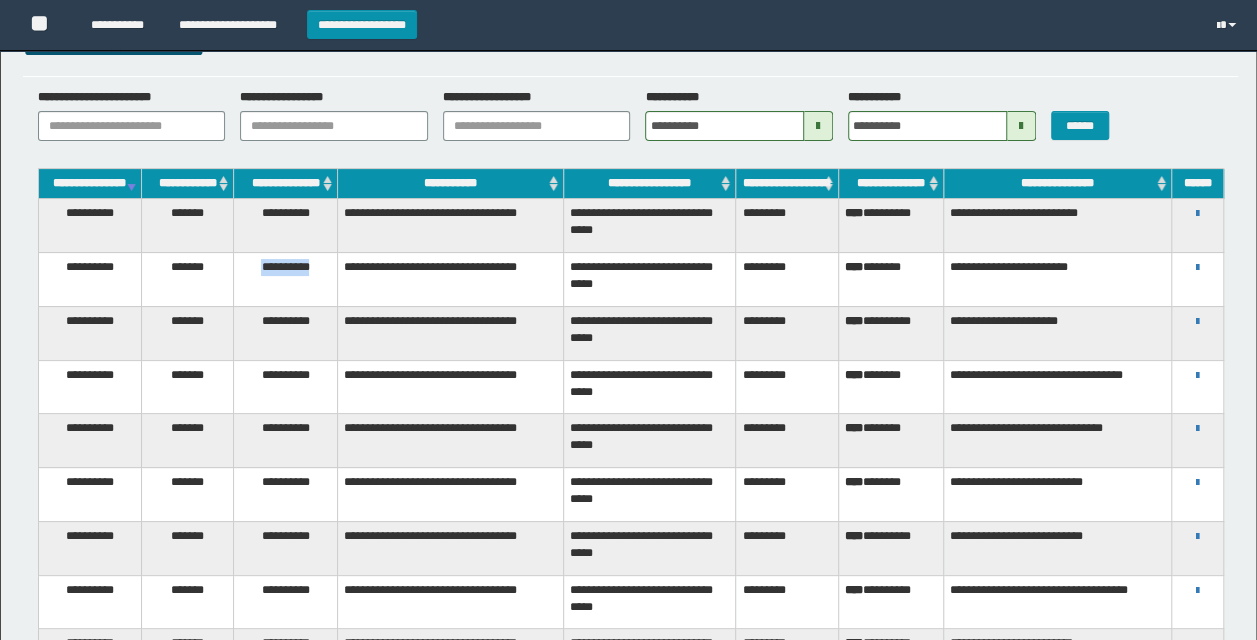 drag, startPoint x: 255, startPoint y: 292, endPoint x: 316, endPoint y: 294, distance: 61.03278 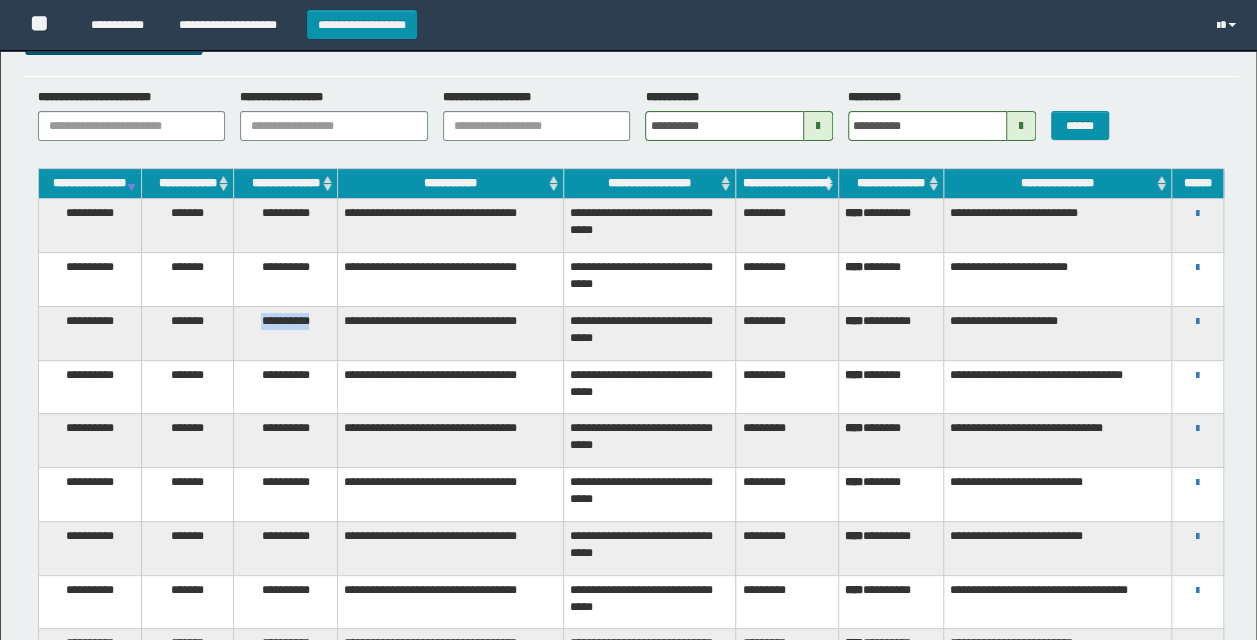 drag, startPoint x: 246, startPoint y: 350, endPoint x: 319, endPoint y: 351, distance: 73.00685 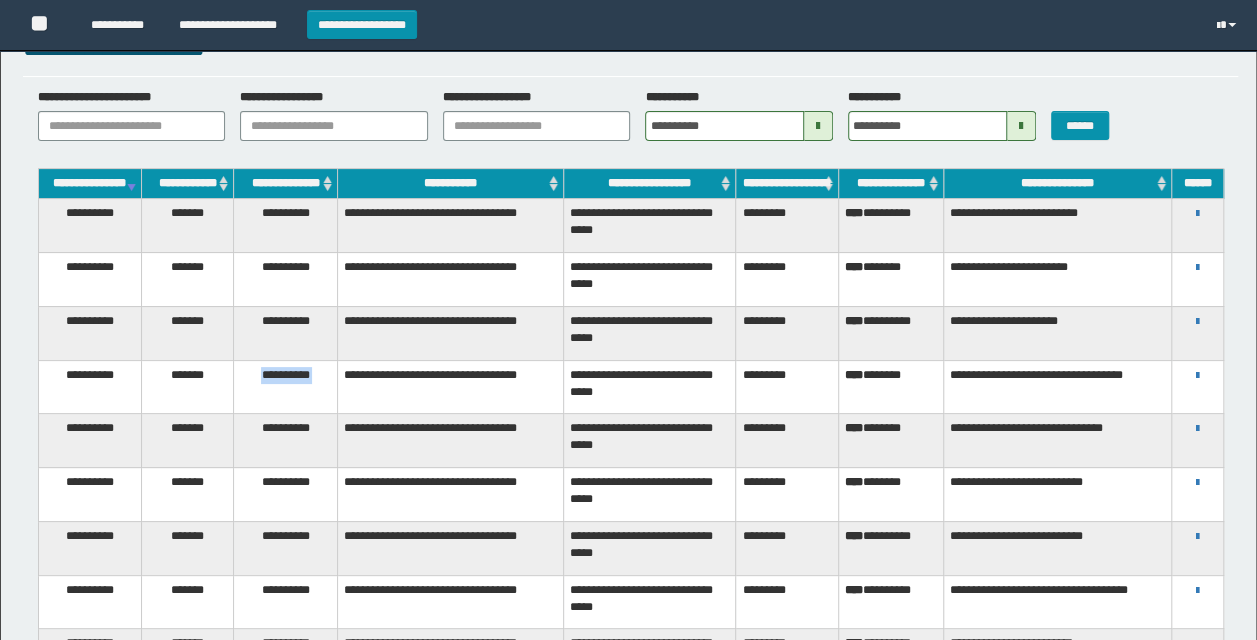 drag, startPoint x: 252, startPoint y: 415, endPoint x: 332, endPoint y: 414, distance: 80.00625 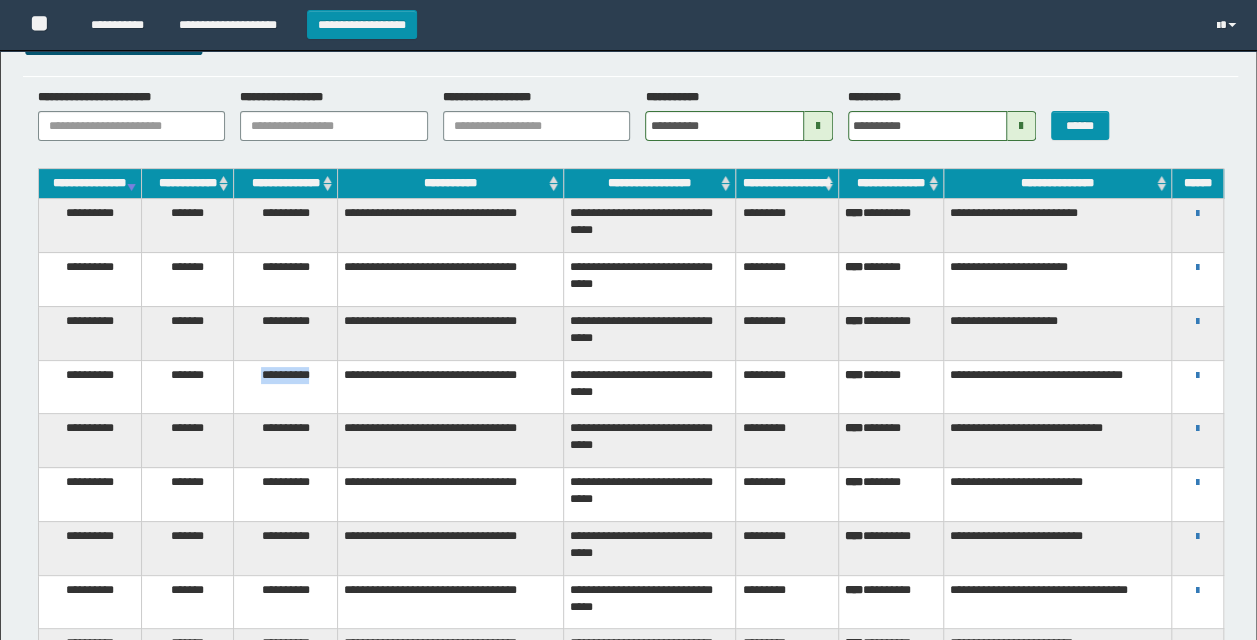 drag, startPoint x: 332, startPoint y: 414, endPoint x: 312, endPoint y: 422, distance: 21.540659 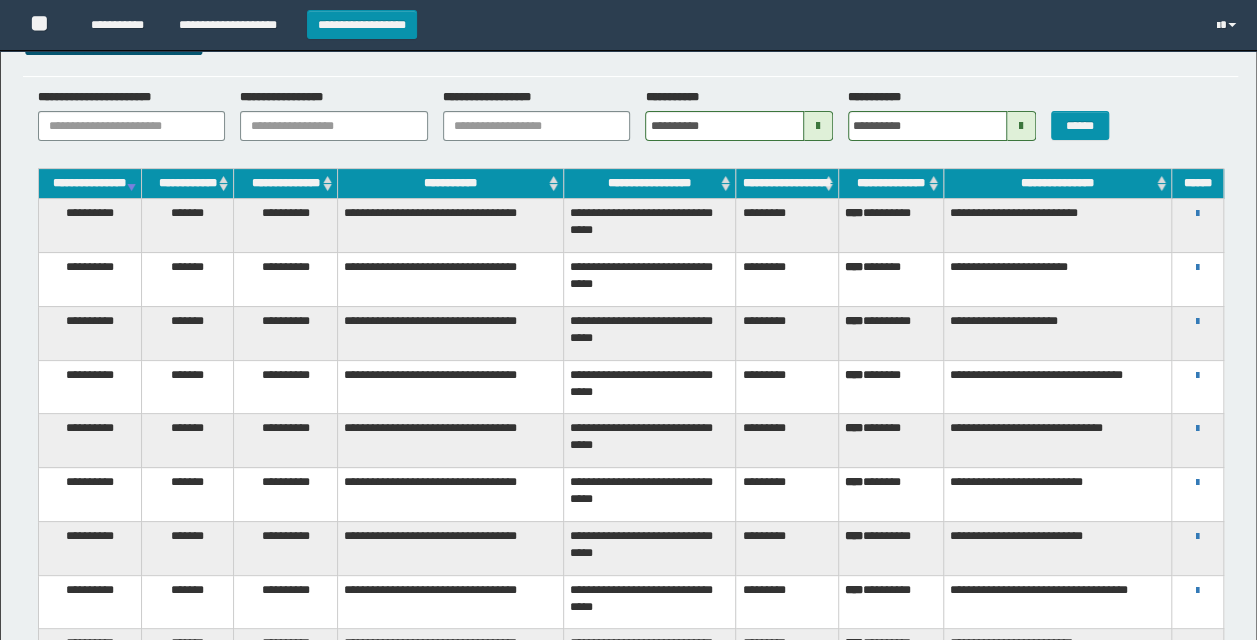 click on "**********" at bounding box center [285, 441] 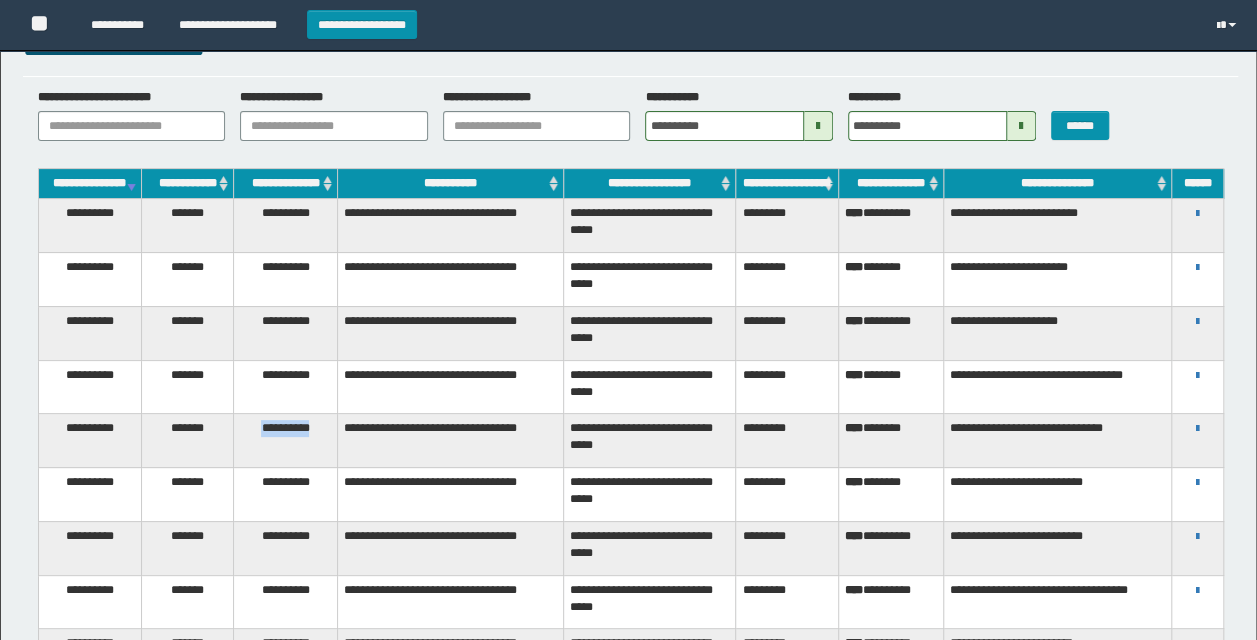 drag, startPoint x: 252, startPoint y: 465, endPoint x: 318, endPoint y: 465, distance: 66 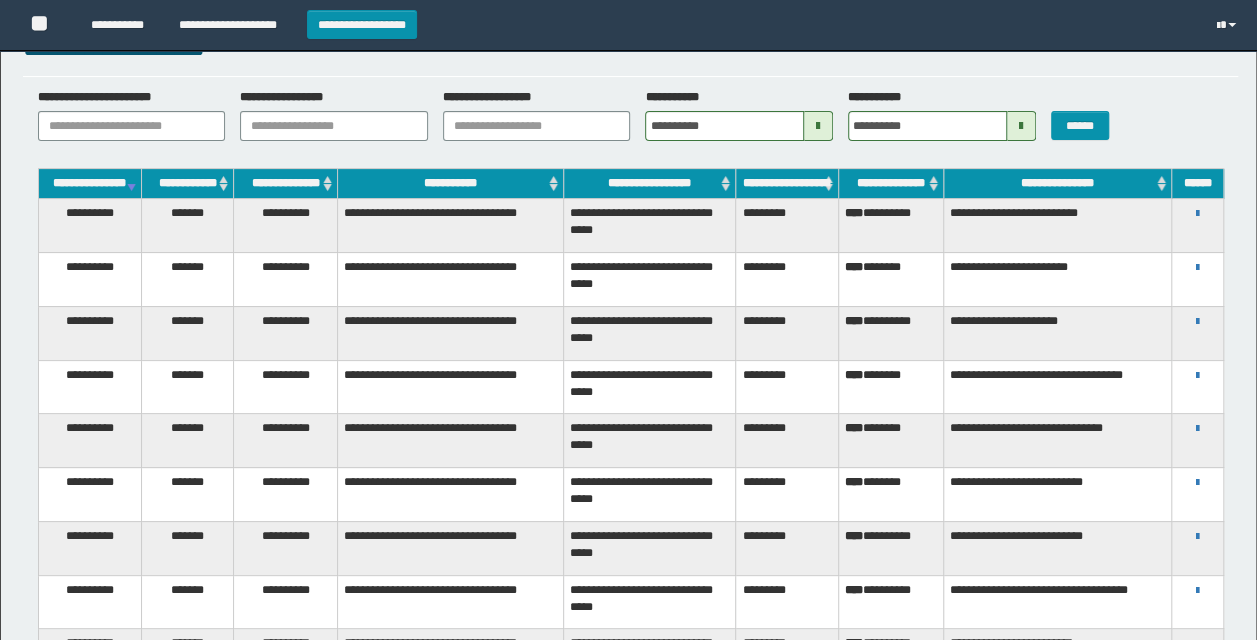 click on "**********" at bounding box center (285, 495) 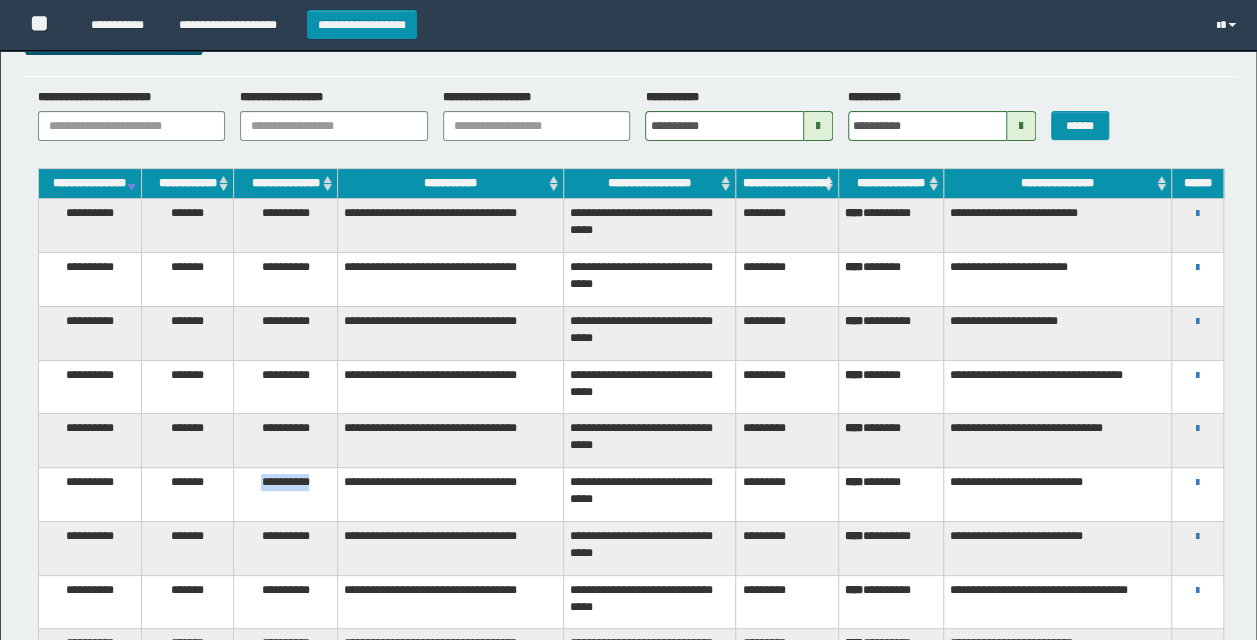 drag, startPoint x: 313, startPoint y: 528, endPoint x: 255, endPoint y: 522, distance: 58.30952 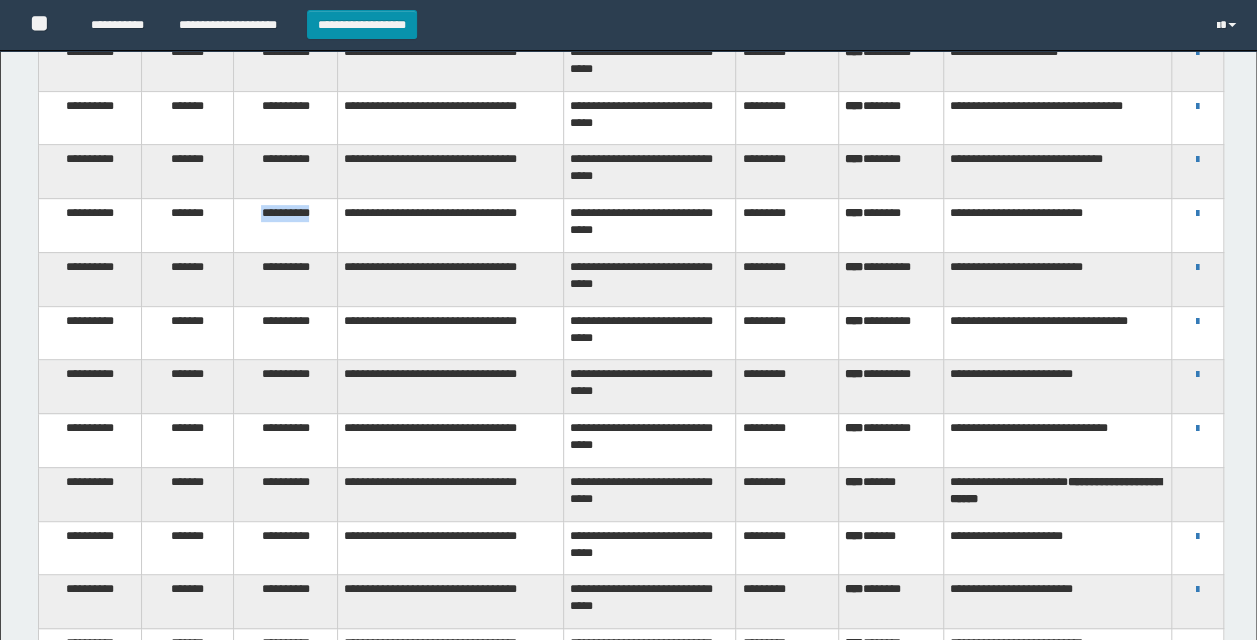 scroll, scrollTop: 318, scrollLeft: 0, axis: vertical 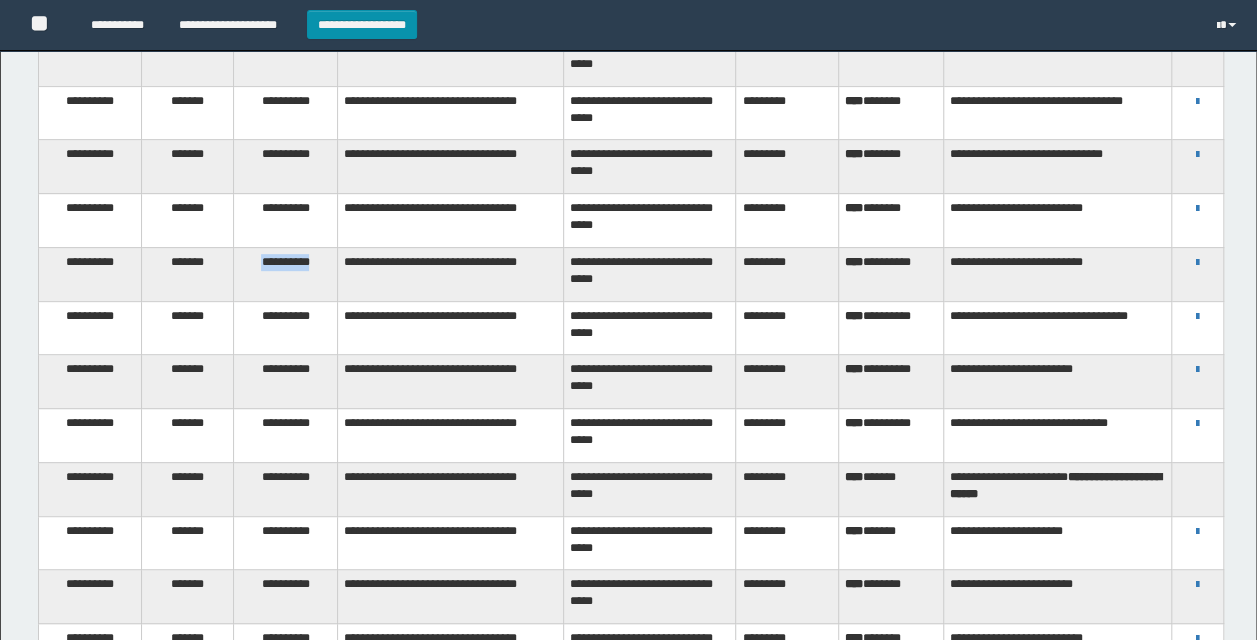drag, startPoint x: 317, startPoint y: 304, endPoint x: 248, endPoint y: 296, distance: 69.46222 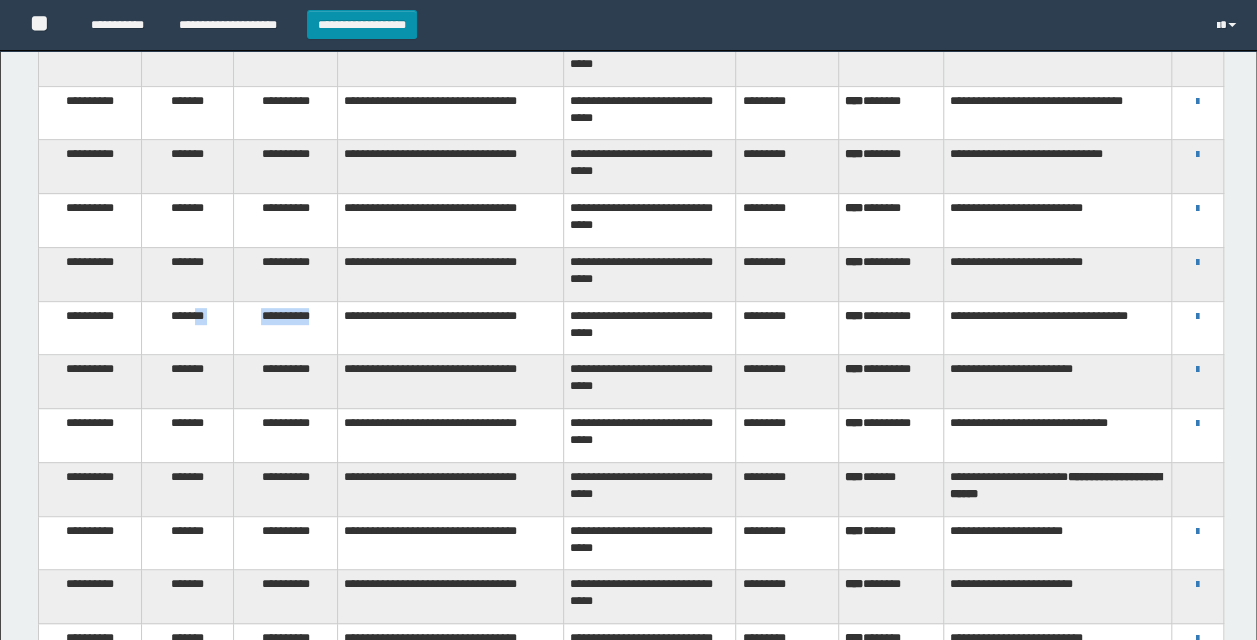 drag, startPoint x: 320, startPoint y: 347, endPoint x: 185, endPoint y: 350, distance: 135.03333 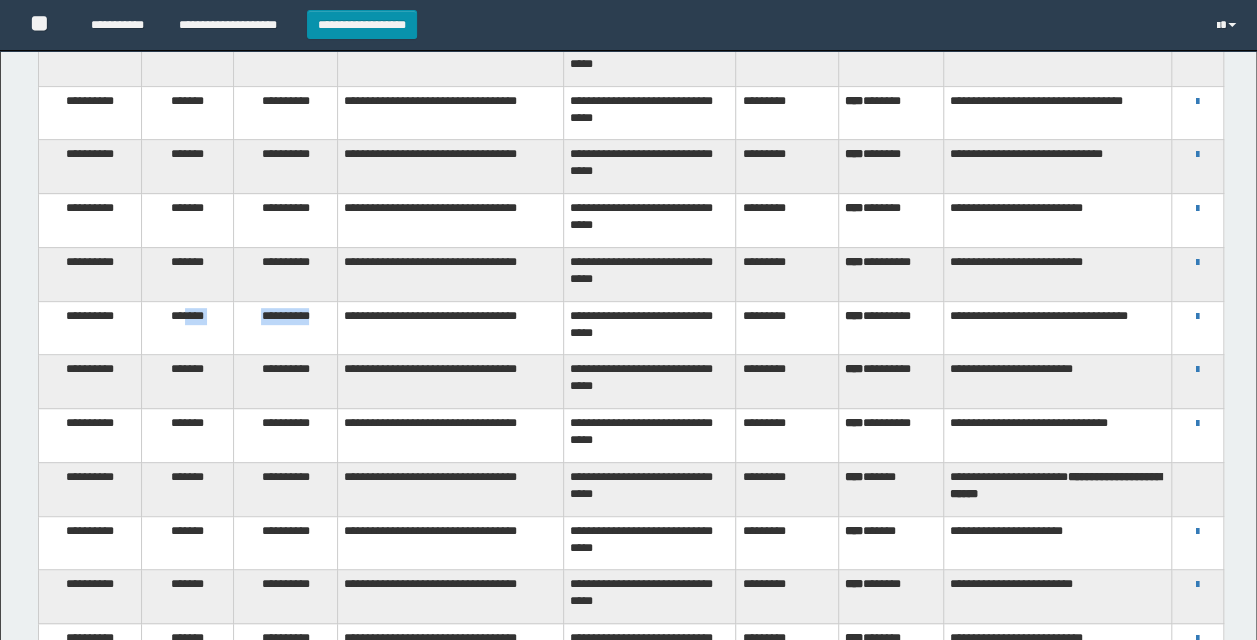 drag, startPoint x: 185, startPoint y: 350, endPoint x: 298, endPoint y: 360, distance: 113.44161 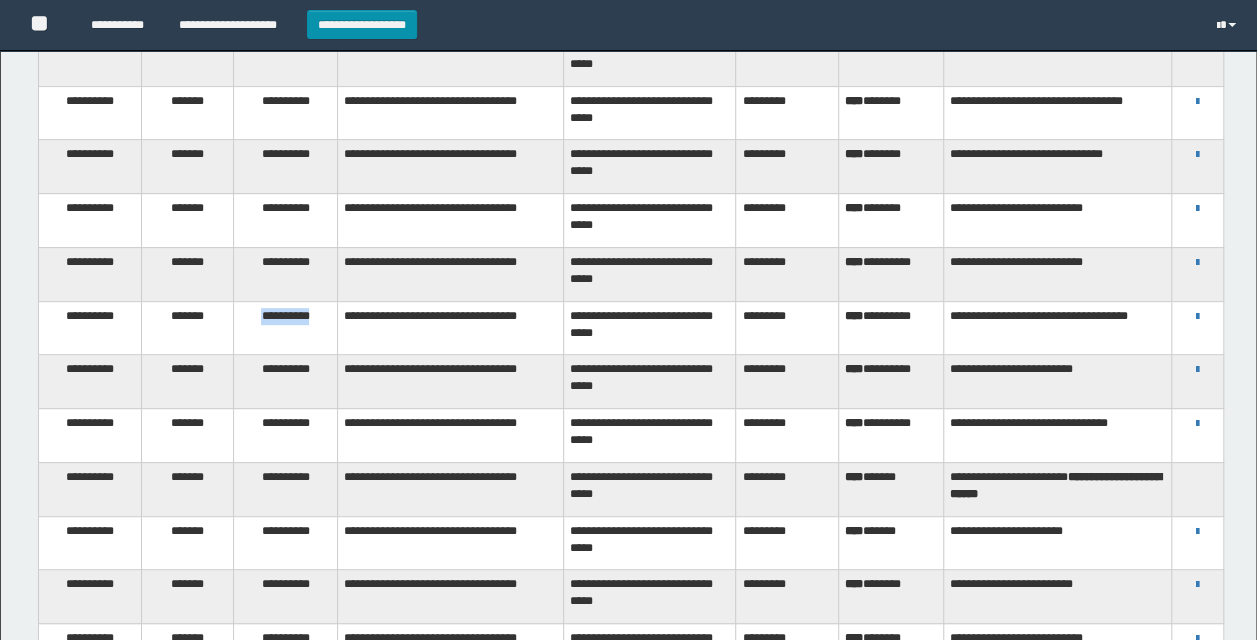 drag, startPoint x: 316, startPoint y: 354, endPoint x: 255, endPoint y: 354, distance: 61 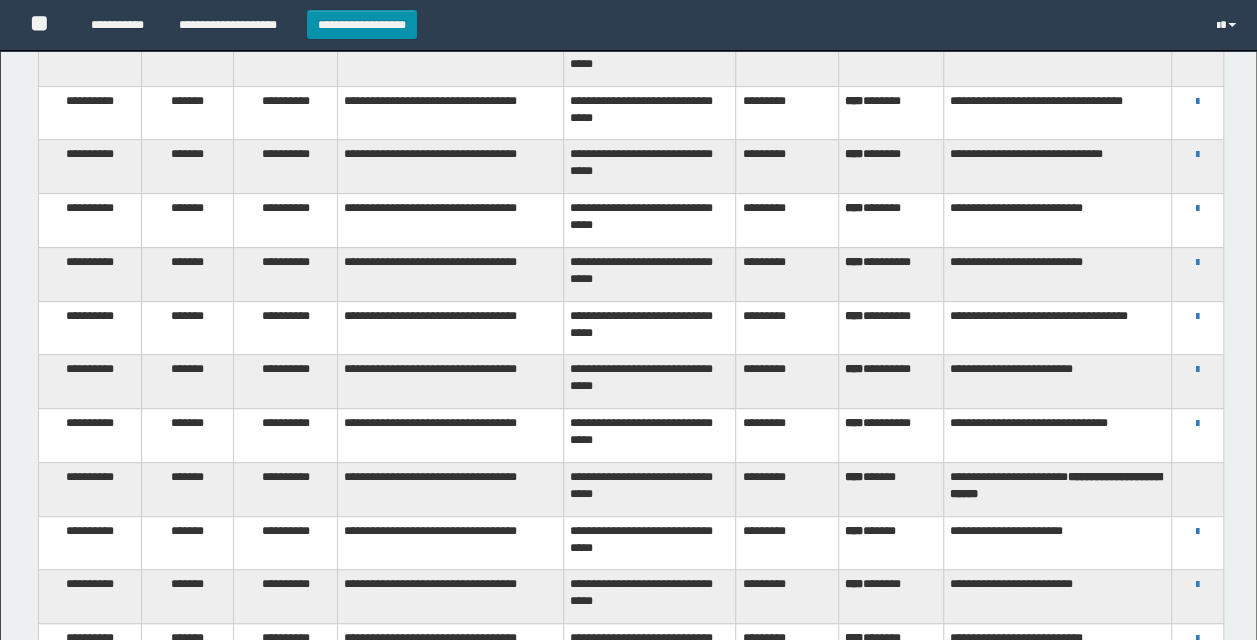 click on "**********" at bounding box center (450, 436) 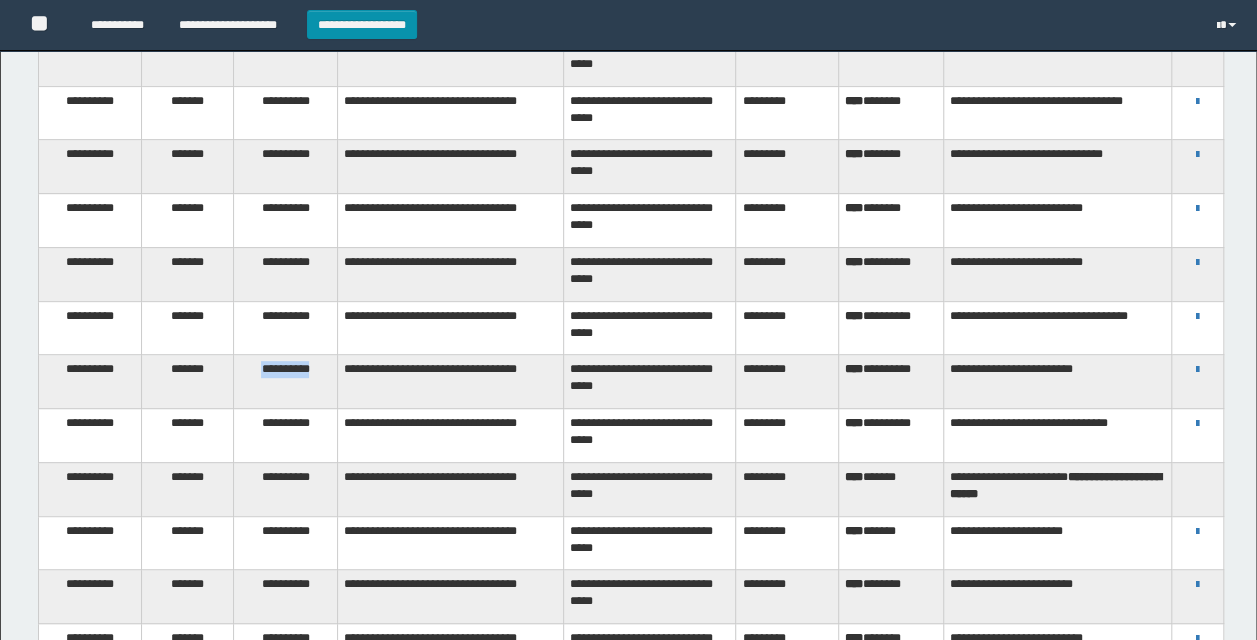drag, startPoint x: 256, startPoint y: 396, endPoint x: 320, endPoint y: 400, distance: 64.12488 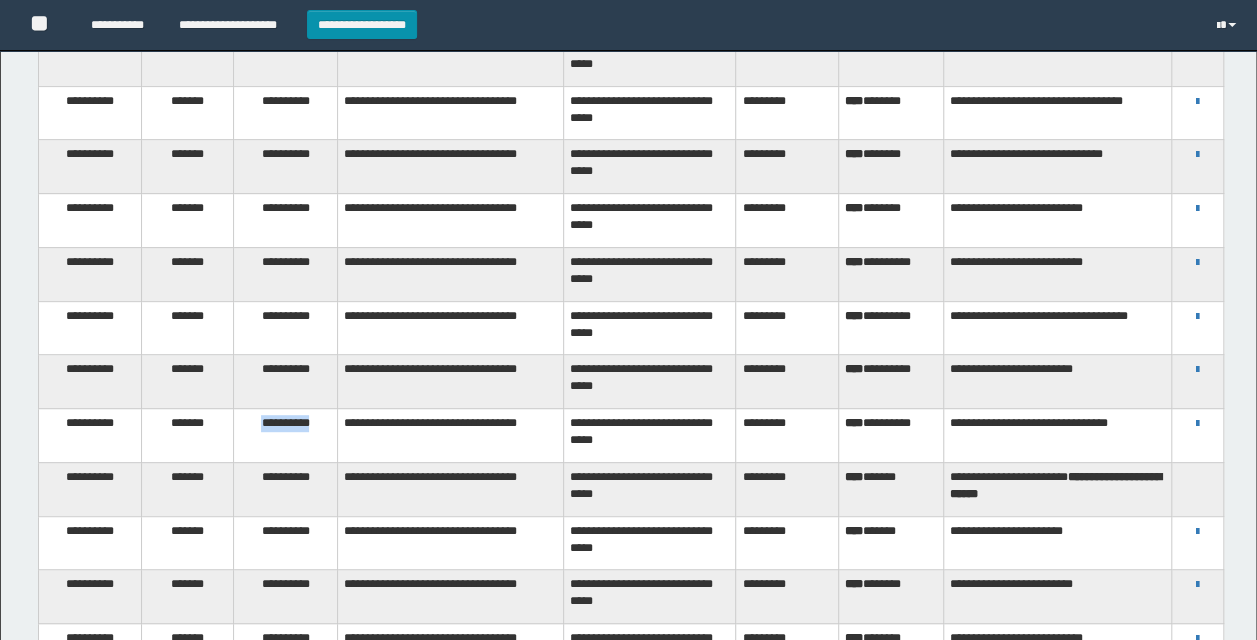 drag, startPoint x: 253, startPoint y: 444, endPoint x: 314, endPoint y: 446, distance: 61.03278 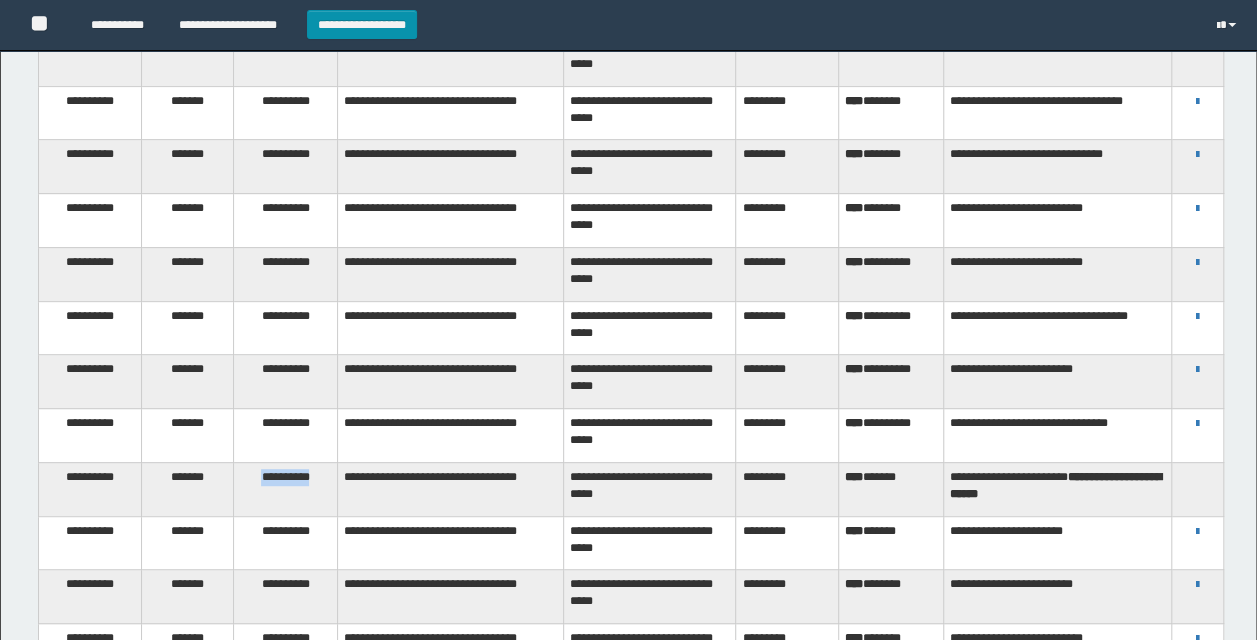 drag, startPoint x: 251, startPoint y: 488, endPoint x: 316, endPoint y: 494, distance: 65.27634 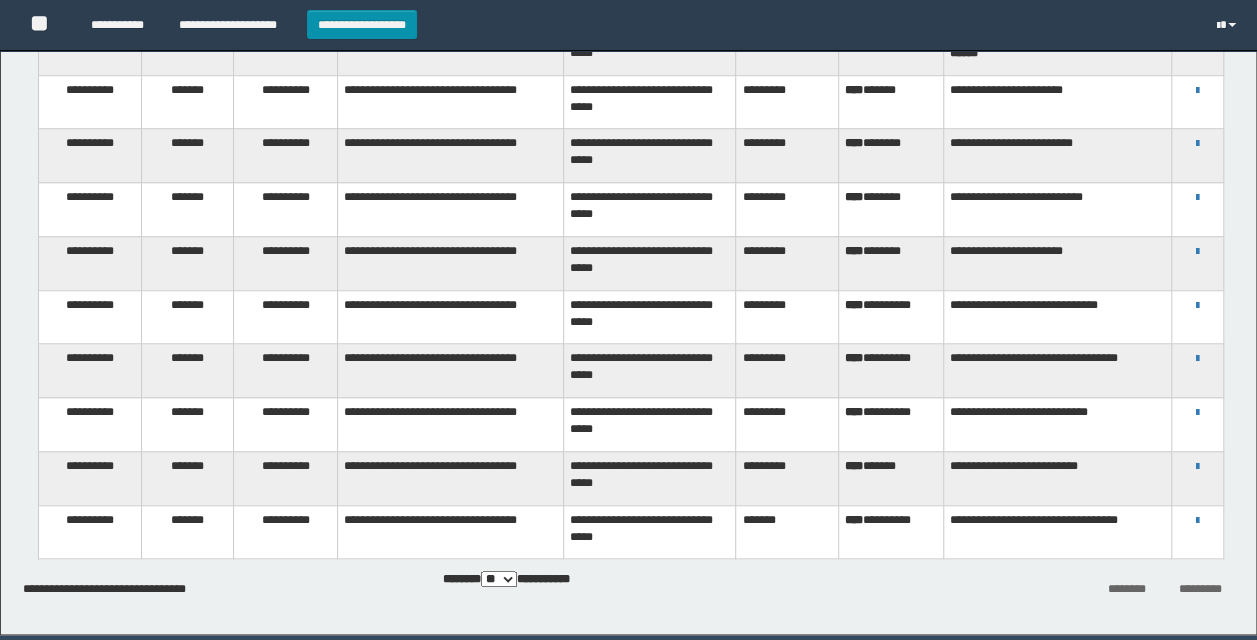 scroll, scrollTop: 754, scrollLeft: 0, axis: vertical 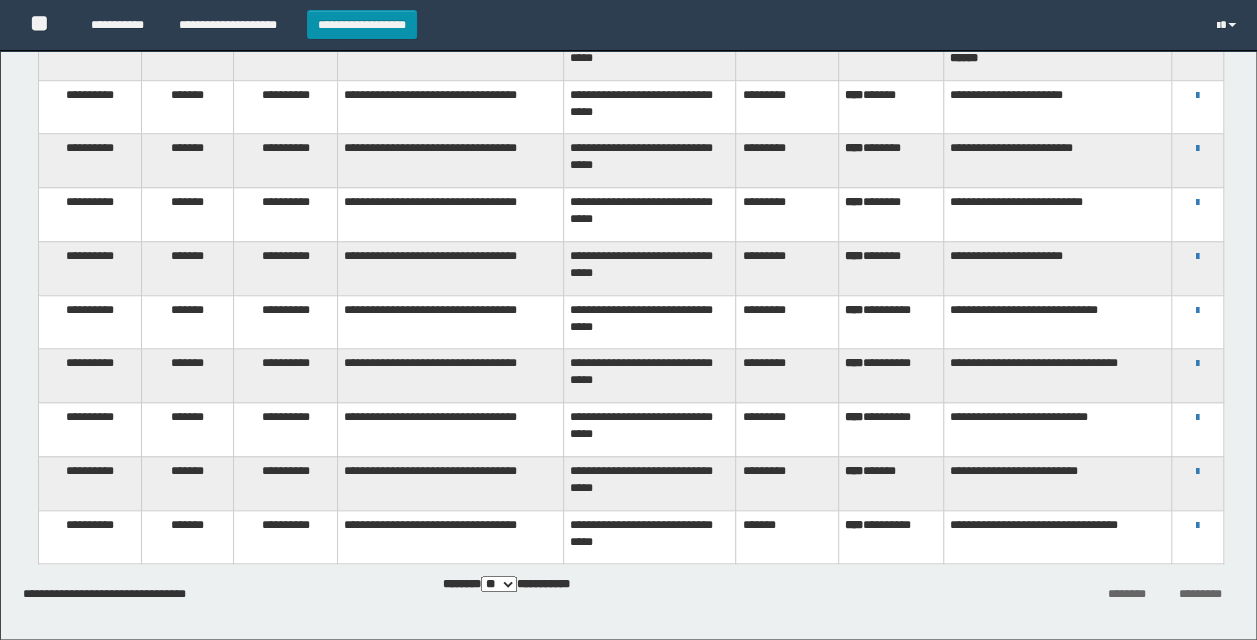click on "**********" at bounding box center [285, 107] 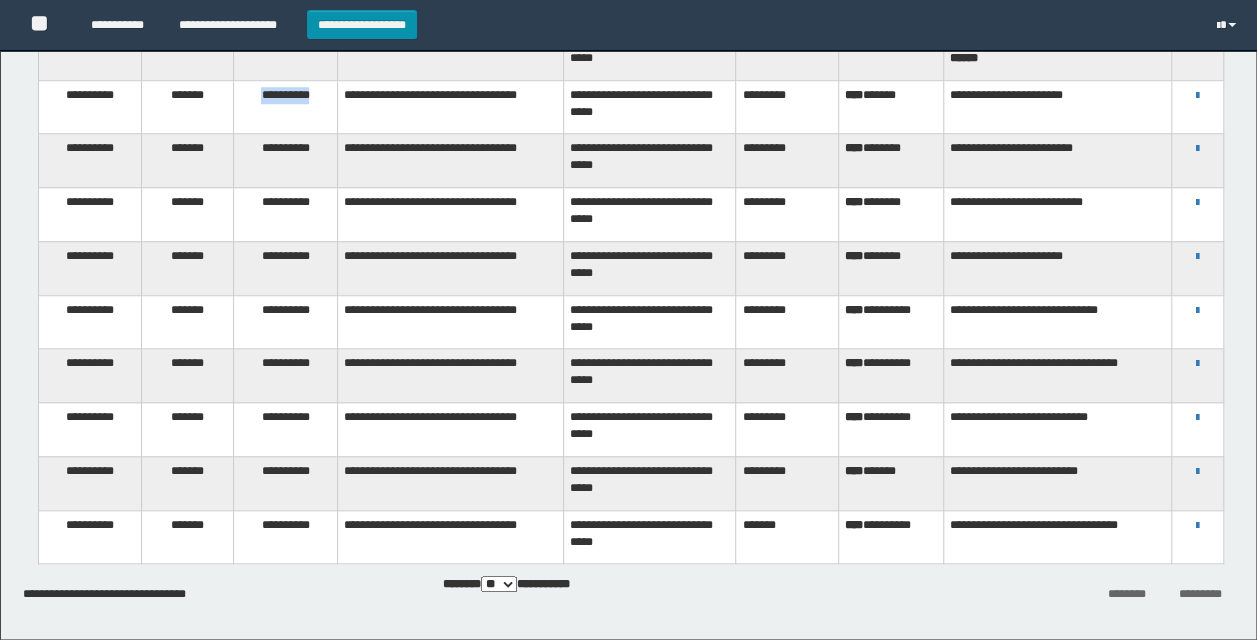 drag, startPoint x: 316, startPoint y: 106, endPoint x: 252, endPoint y: 104, distance: 64.03124 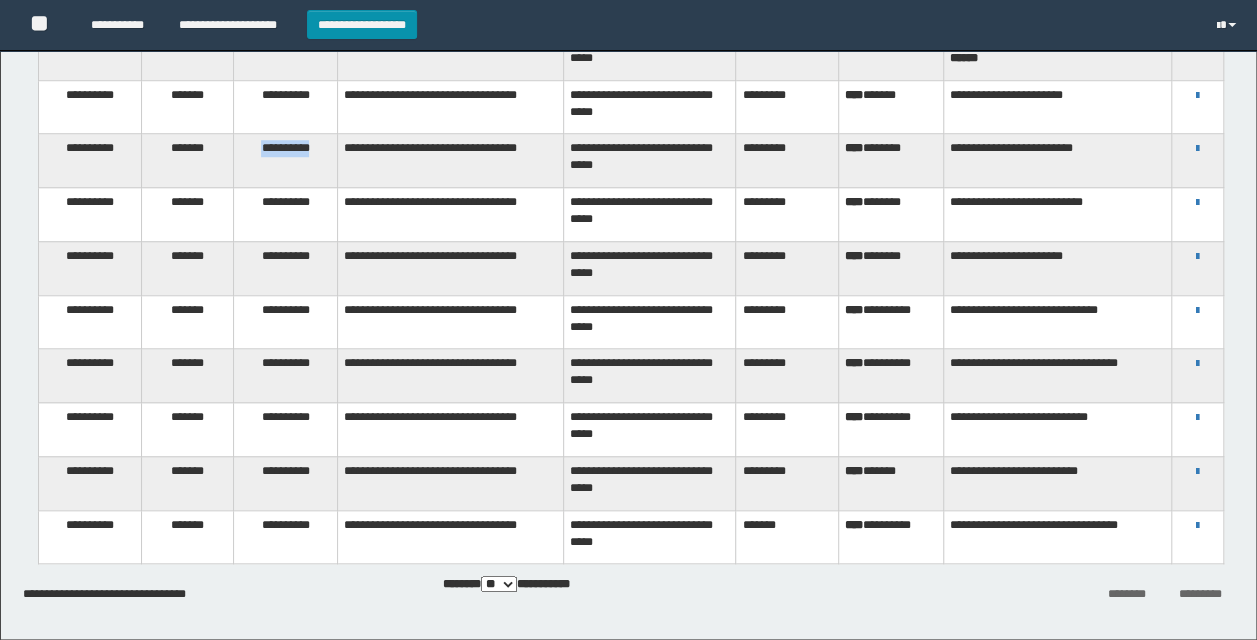 drag, startPoint x: 254, startPoint y: 150, endPoint x: 315, endPoint y: 156, distance: 61.294373 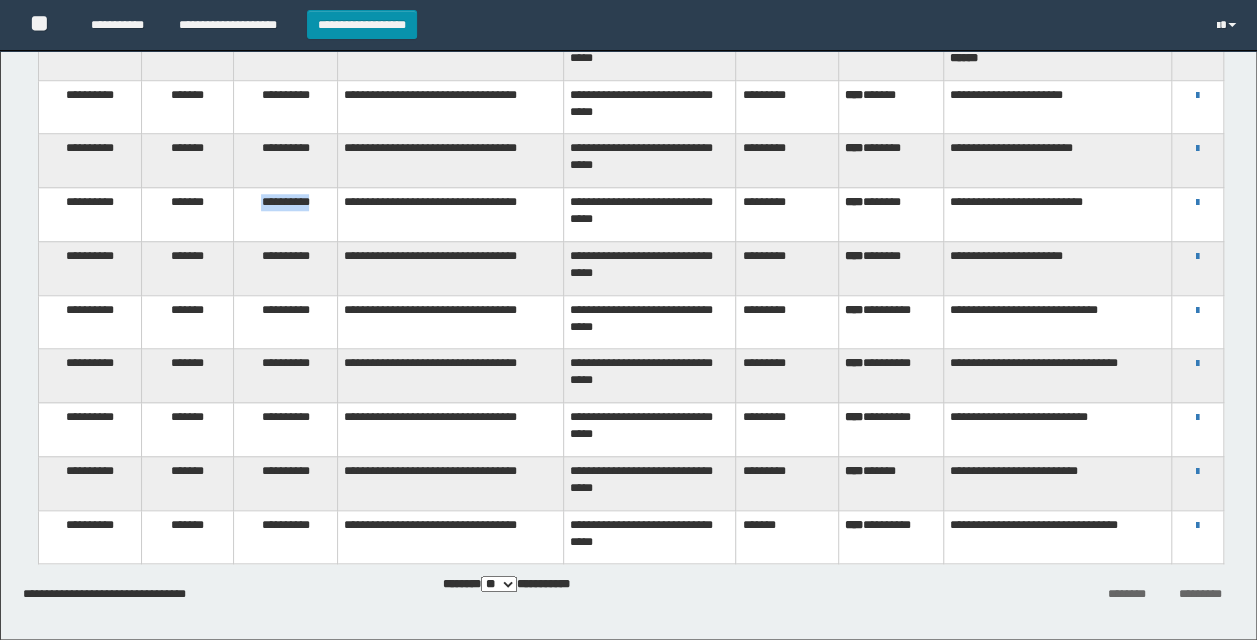 drag, startPoint x: 255, startPoint y: 211, endPoint x: 312, endPoint y: 212, distance: 57.00877 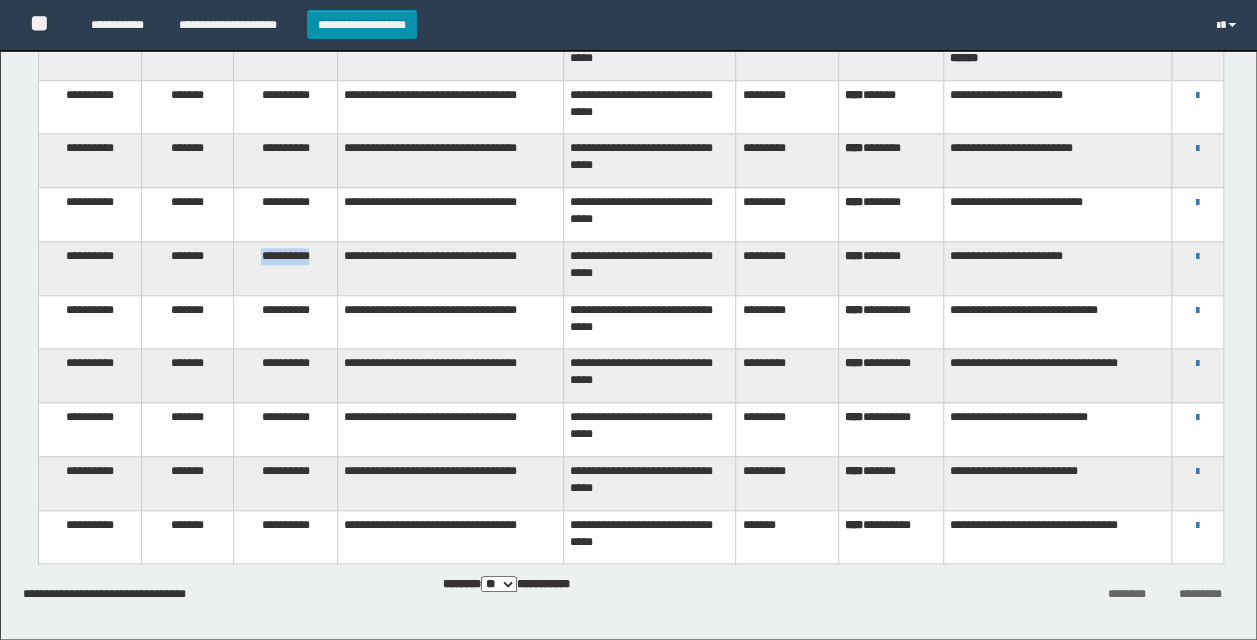 drag, startPoint x: 254, startPoint y: 260, endPoint x: 318, endPoint y: 261, distance: 64.00781 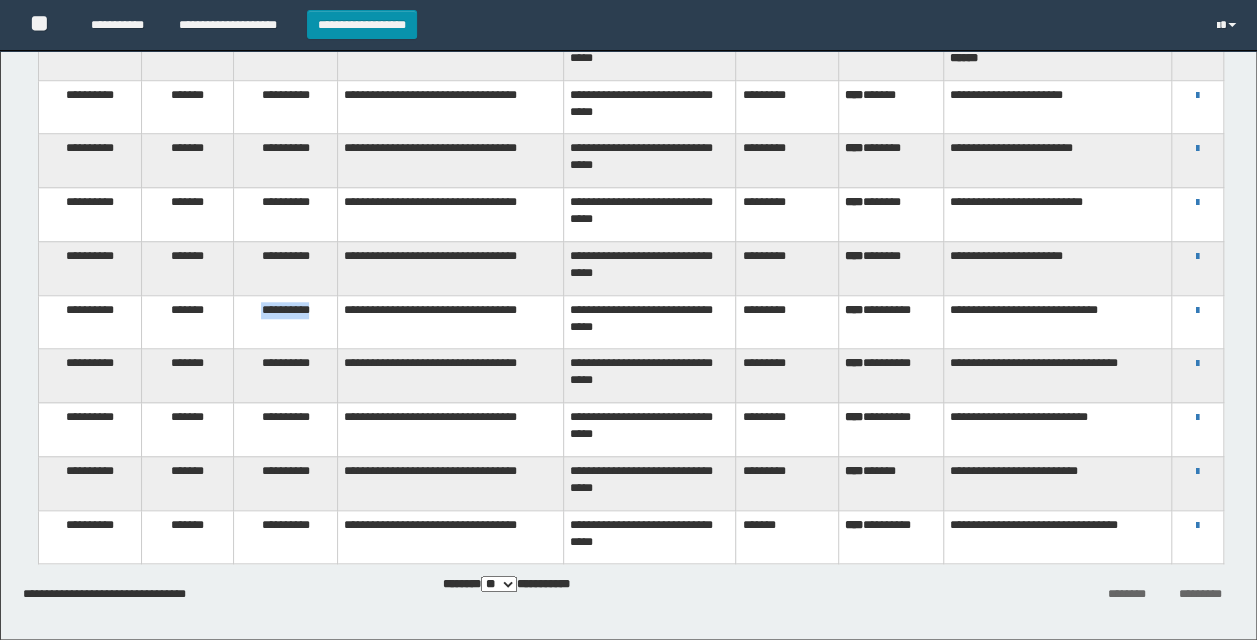 drag, startPoint x: 251, startPoint y: 308, endPoint x: 322, endPoint y: 304, distance: 71.11259 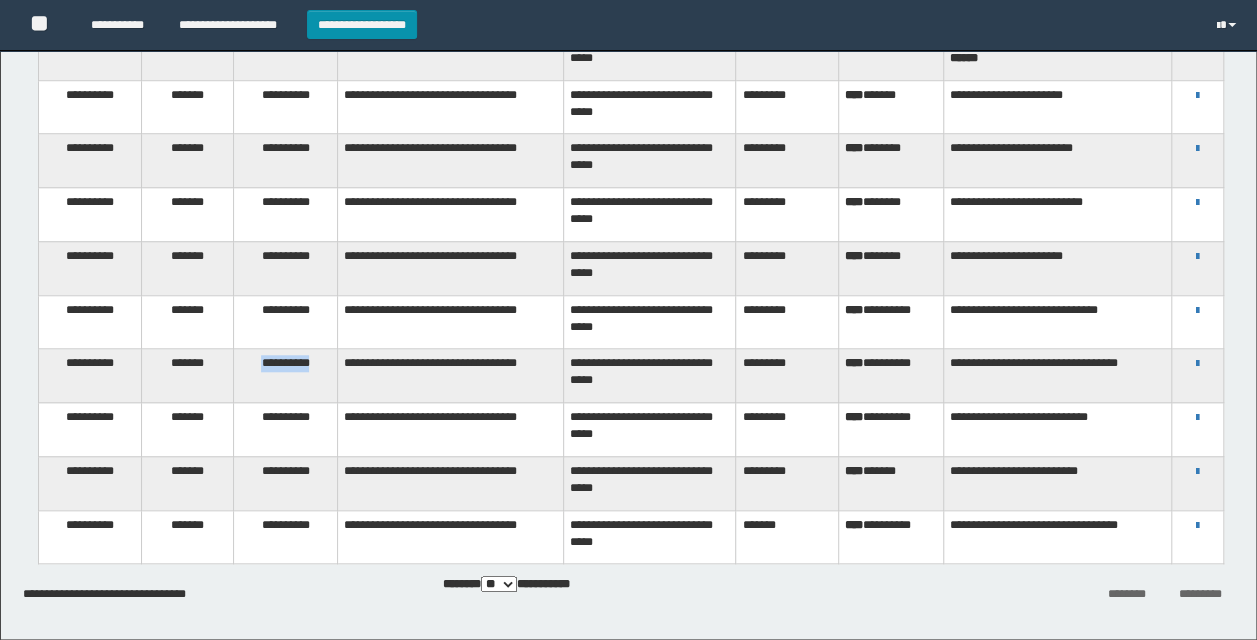 drag, startPoint x: 250, startPoint y: 356, endPoint x: 320, endPoint y: 358, distance: 70.028564 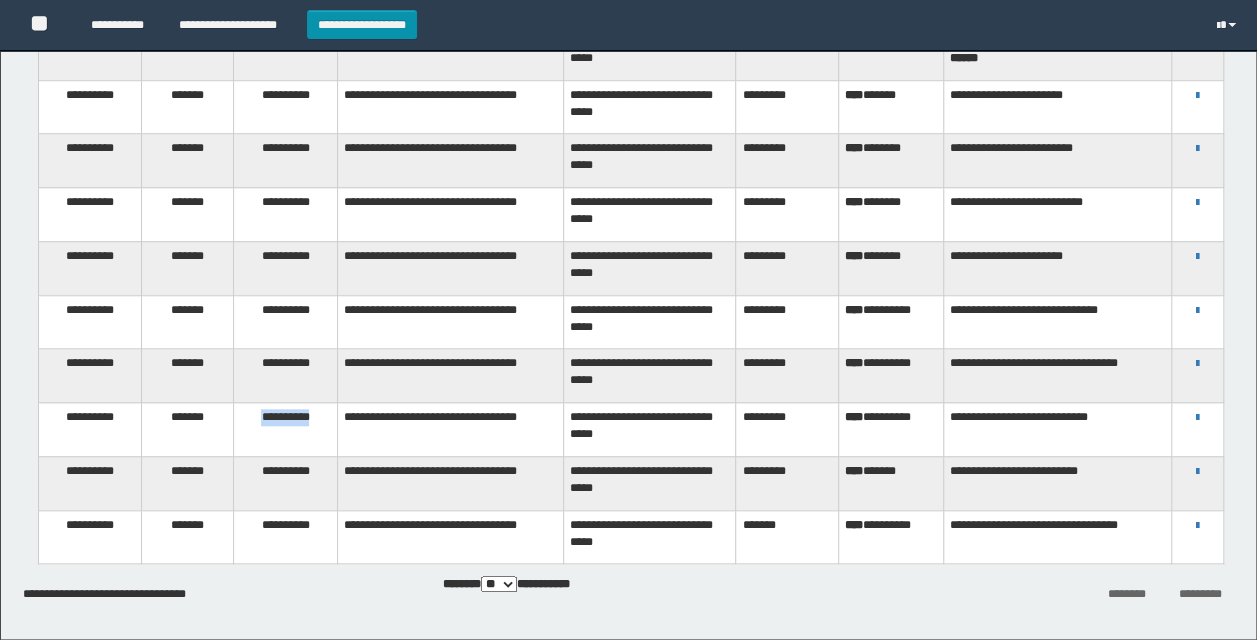 drag, startPoint x: 254, startPoint y: 400, endPoint x: 314, endPoint y: 404, distance: 60.133186 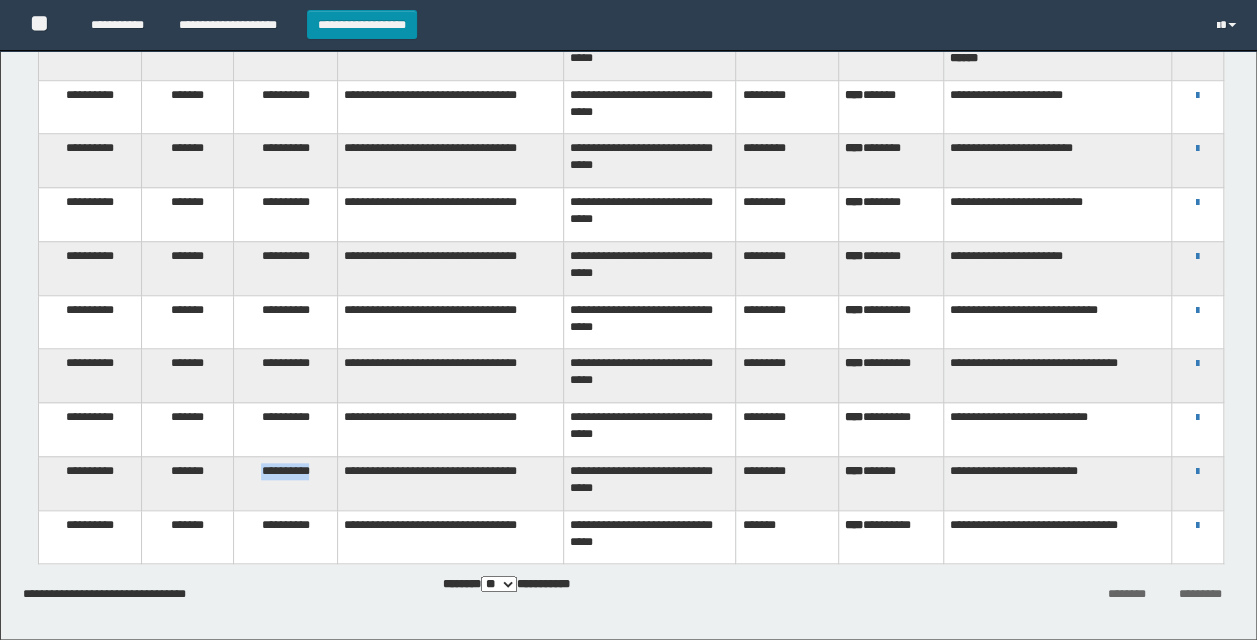 drag, startPoint x: 254, startPoint y: 450, endPoint x: 320, endPoint y: 446, distance: 66.1211 